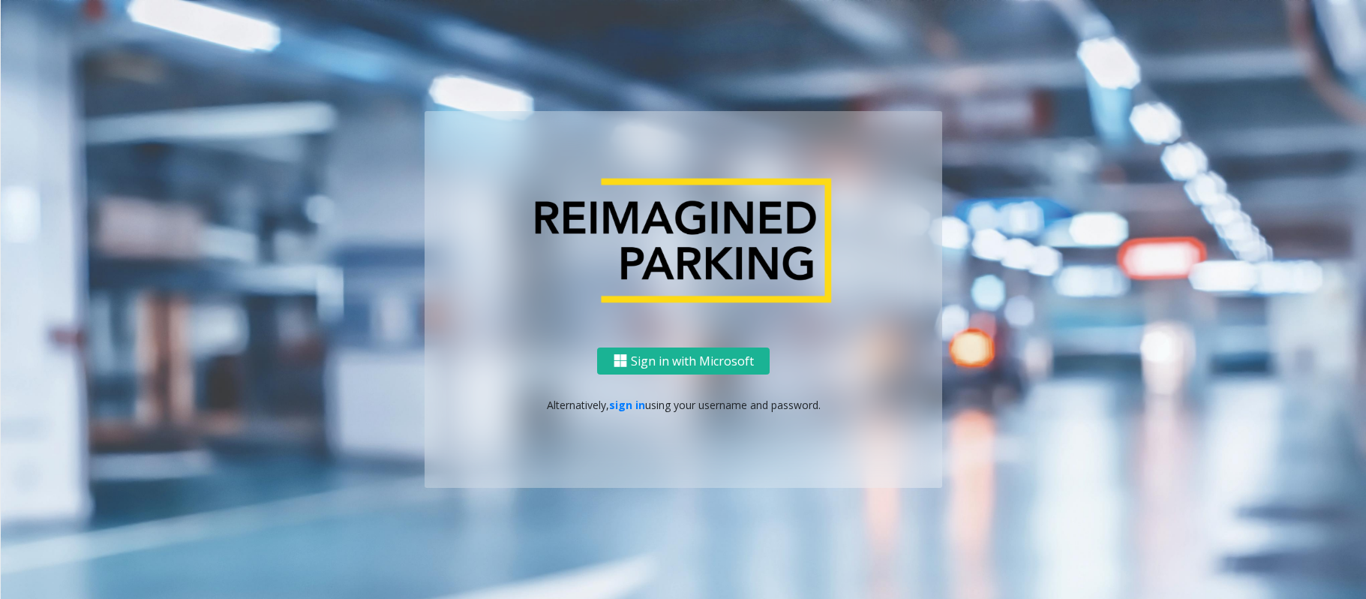 scroll, scrollTop: 0, scrollLeft: 0, axis: both 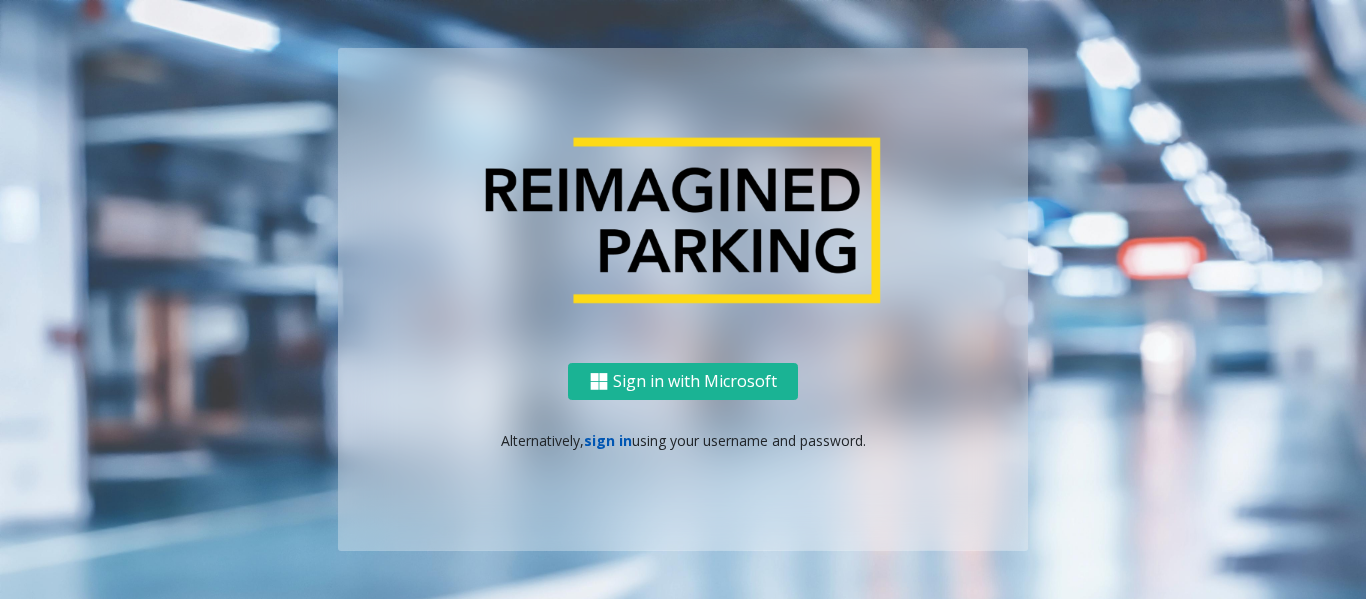 click on "sign in" 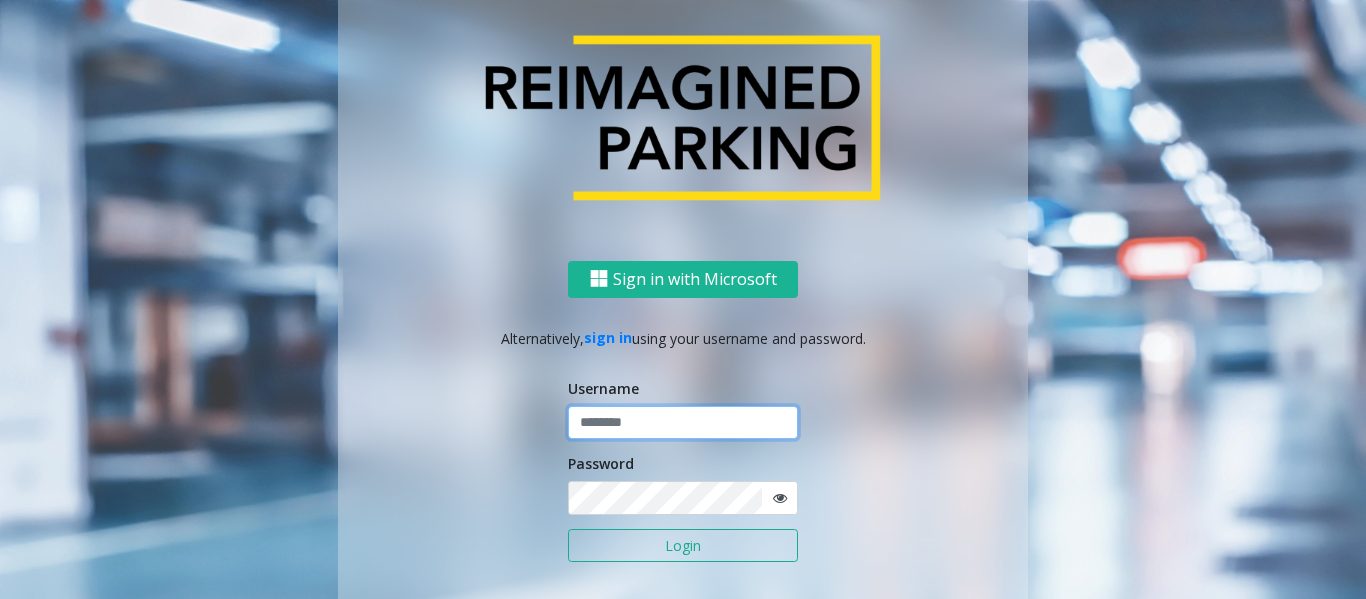 type 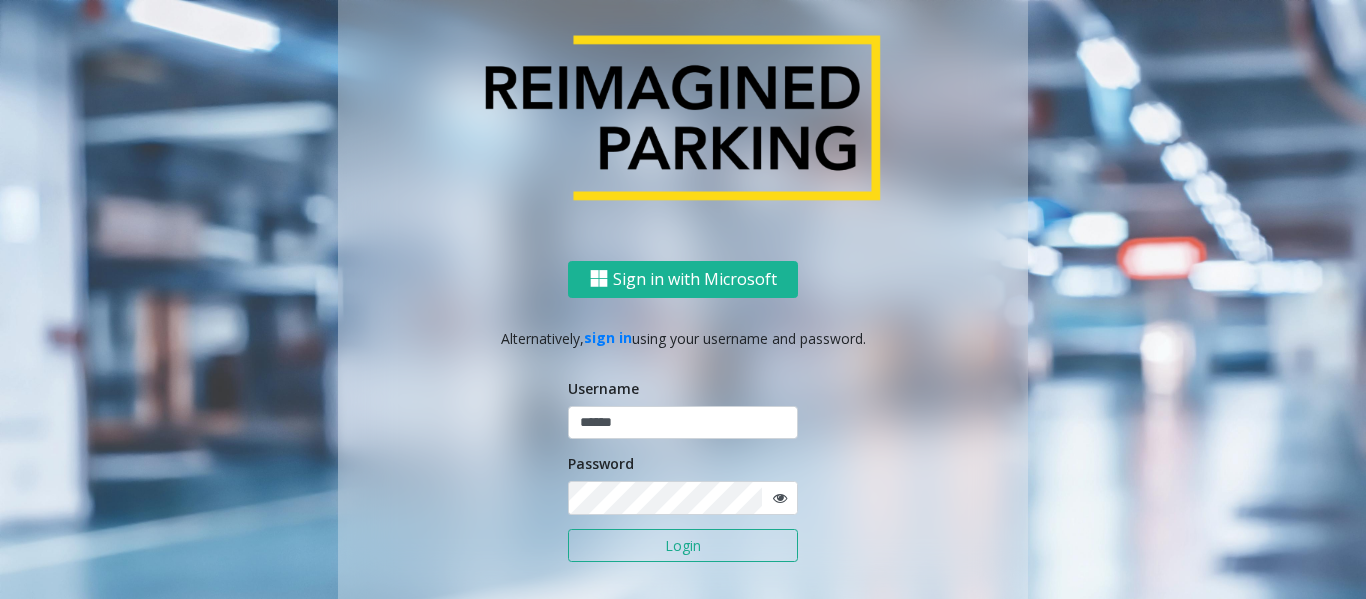 click on "Login" 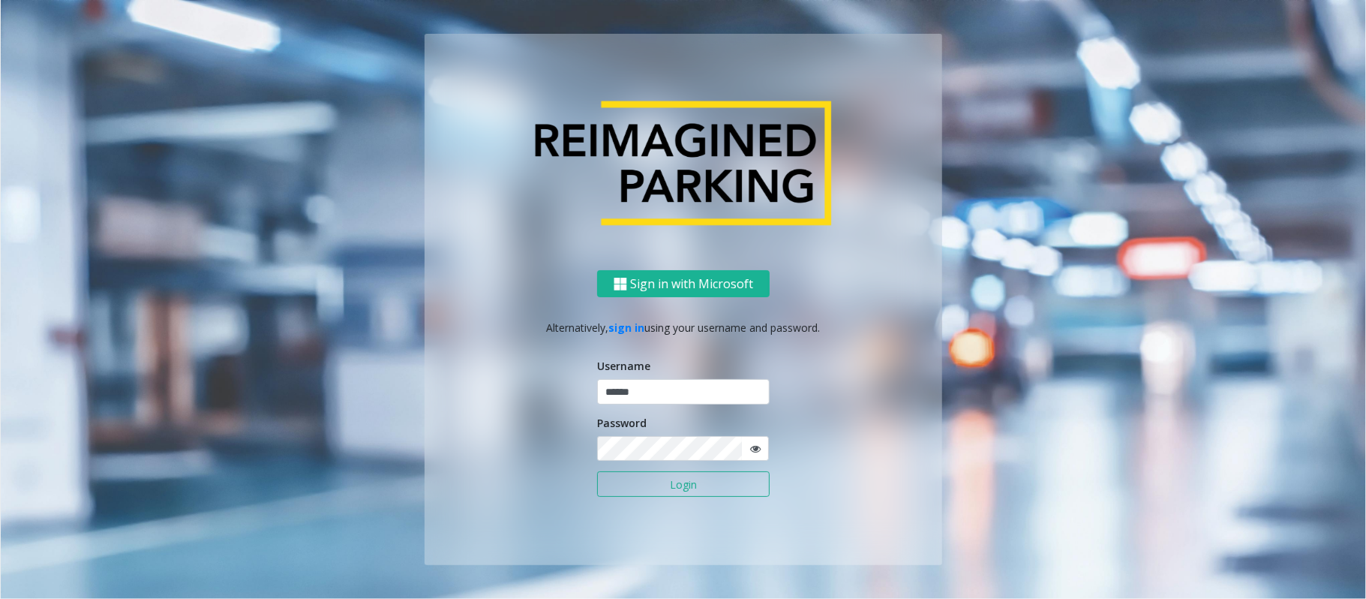 scroll, scrollTop: 0, scrollLeft: 0, axis: both 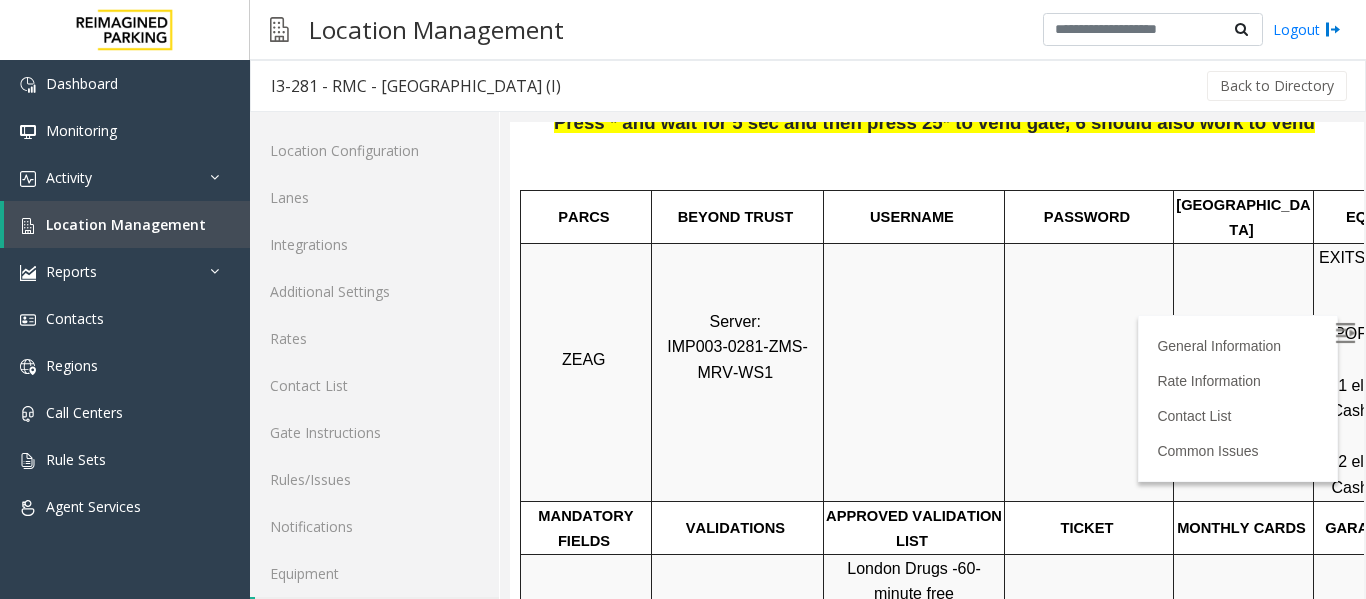 click on "(DETAILS BELOW)" at bounding box center (930, 632) 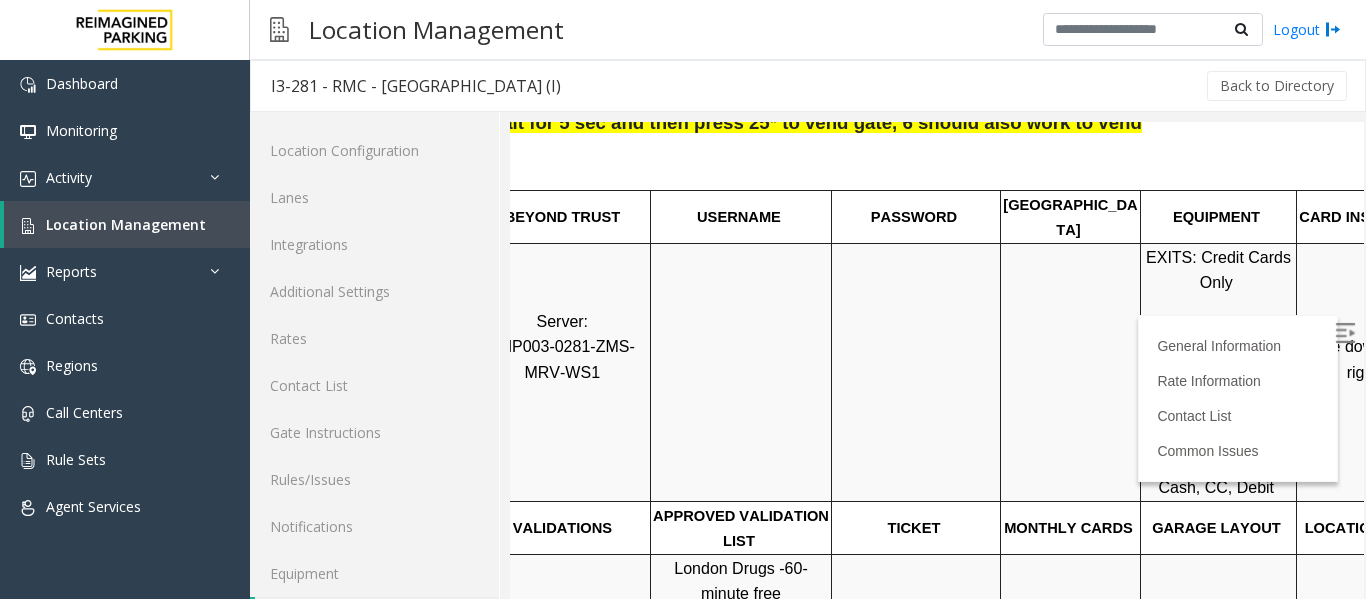 scroll, scrollTop: 300, scrollLeft: 200, axis: both 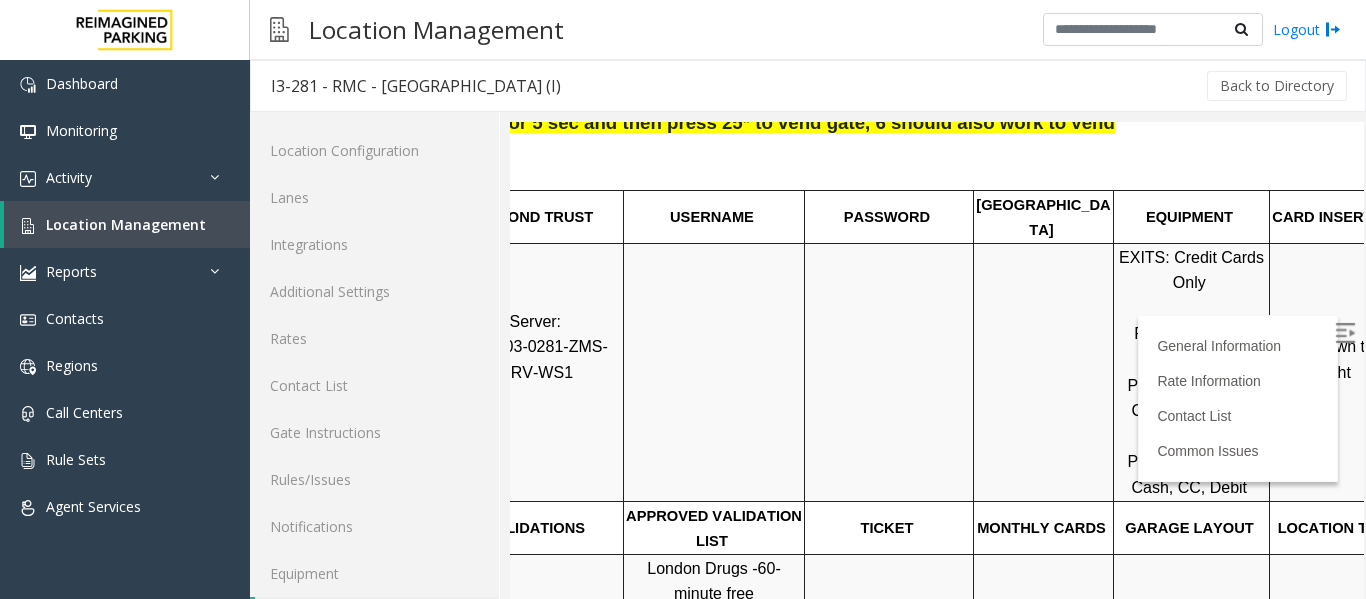 click at bounding box center [1347, 336] 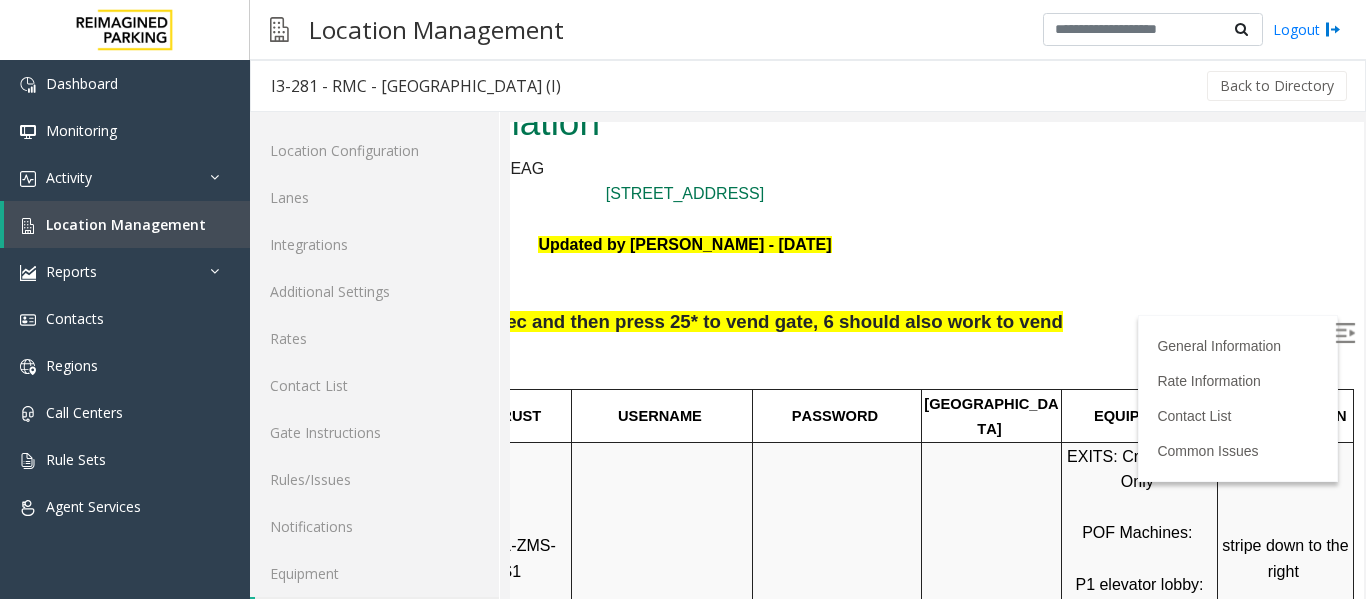 scroll, scrollTop: 0, scrollLeft: 282, axis: horizontal 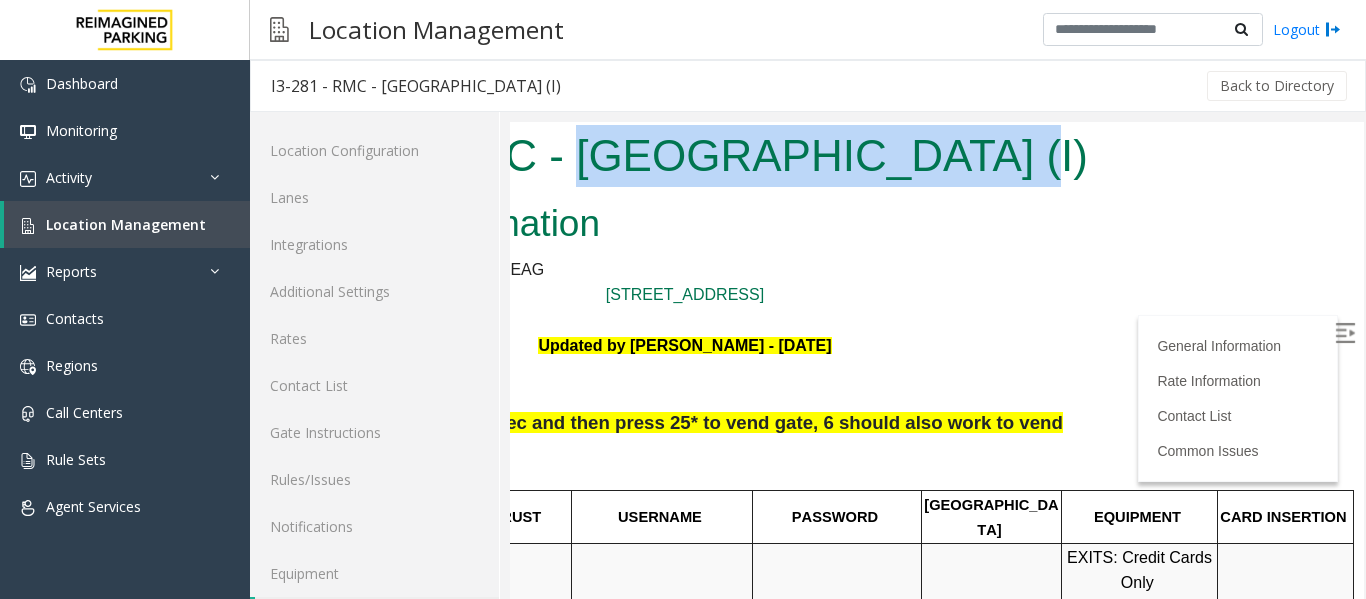 drag, startPoint x: 937, startPoint y: 160, endPoint x: 554, endPoint y: 162, distance: 383.00522 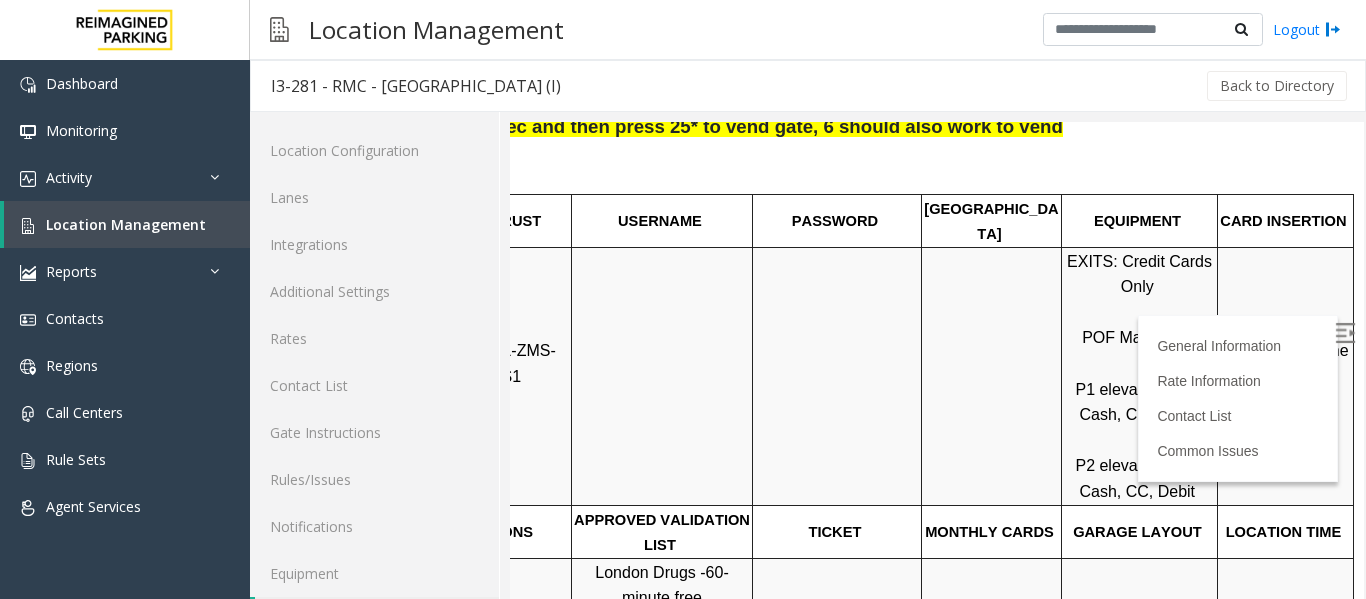 scroll, scrollTop: 300, scrollLeft: 282, axis: both 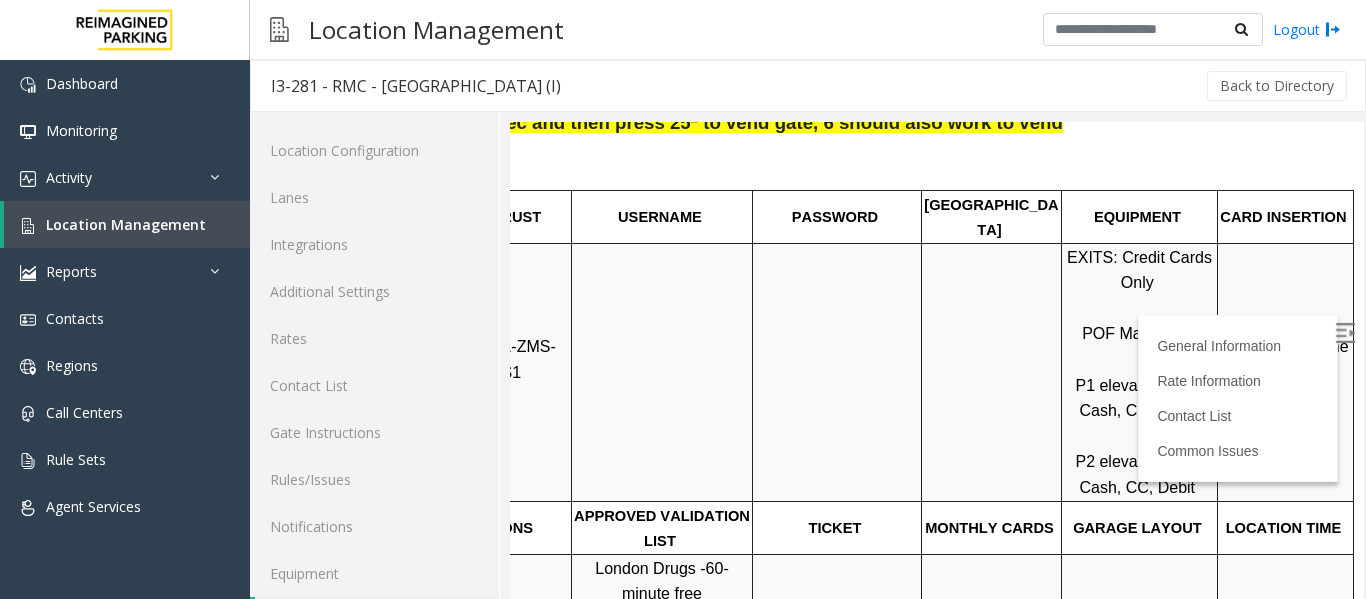 click at bounding box center [992, 554] 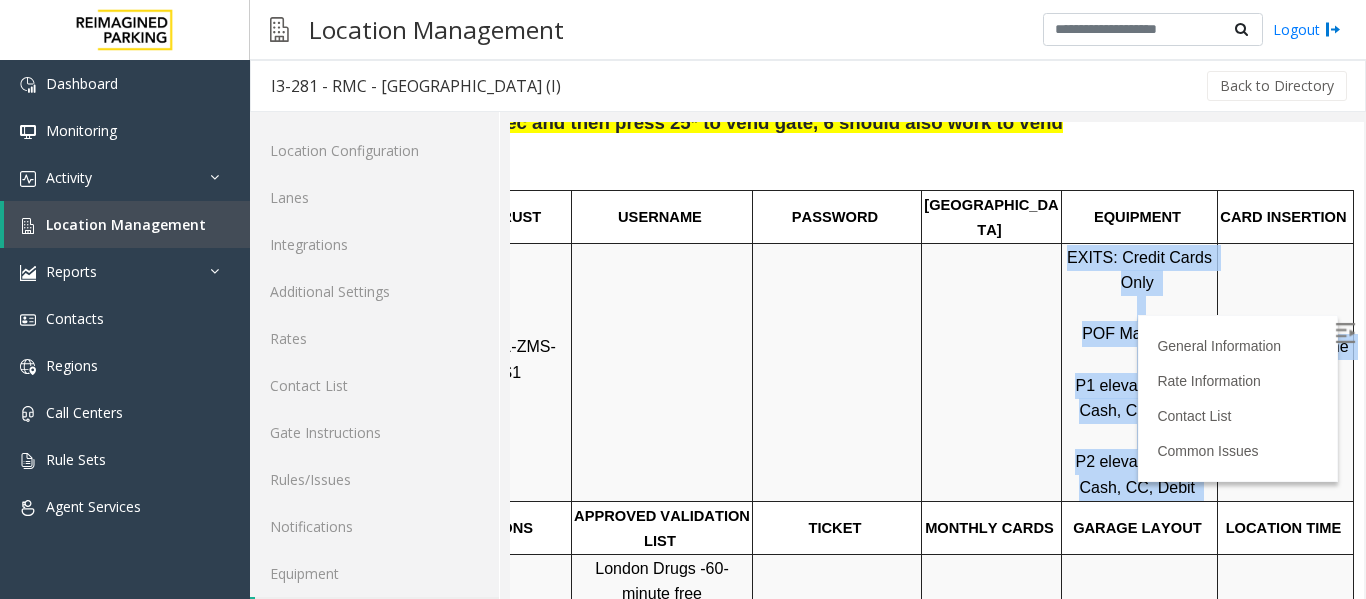 drag, startPoint x: 1287, startPoint y: 341, endPoint x: 1190, endPoint y: 306, distance: 103.121284 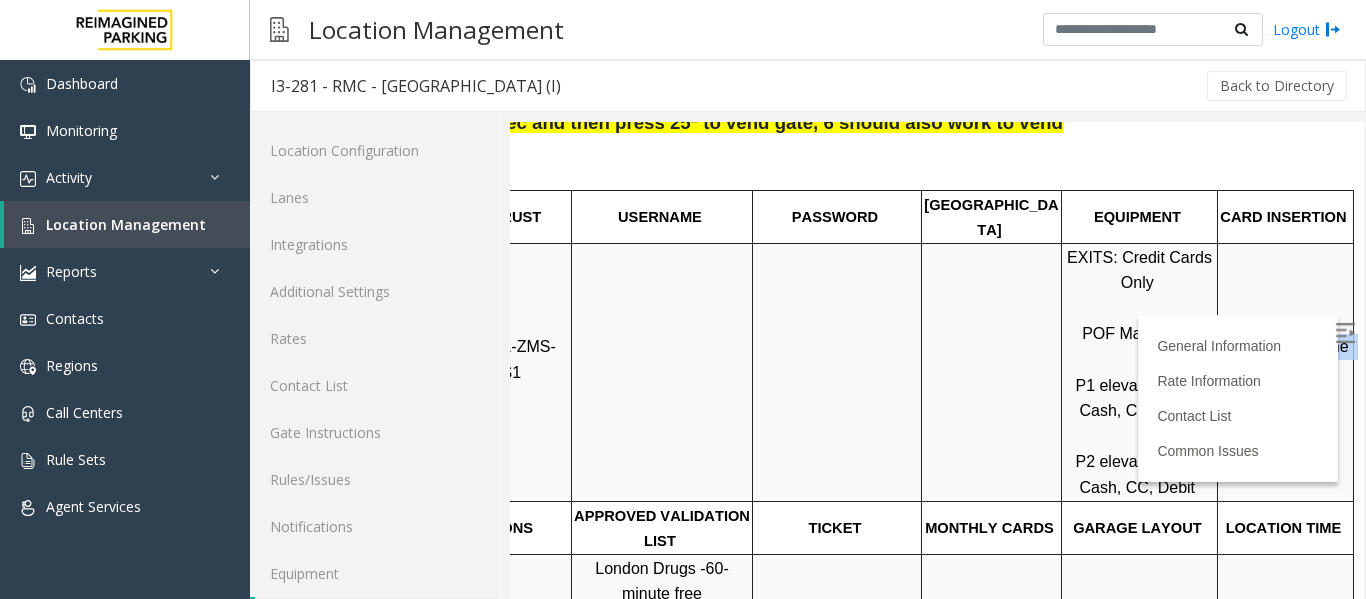 drag, startPoint x: 1273, startPoint y: 352, endPoint x: 1194, endPoint y: 314, distance: 87.66413 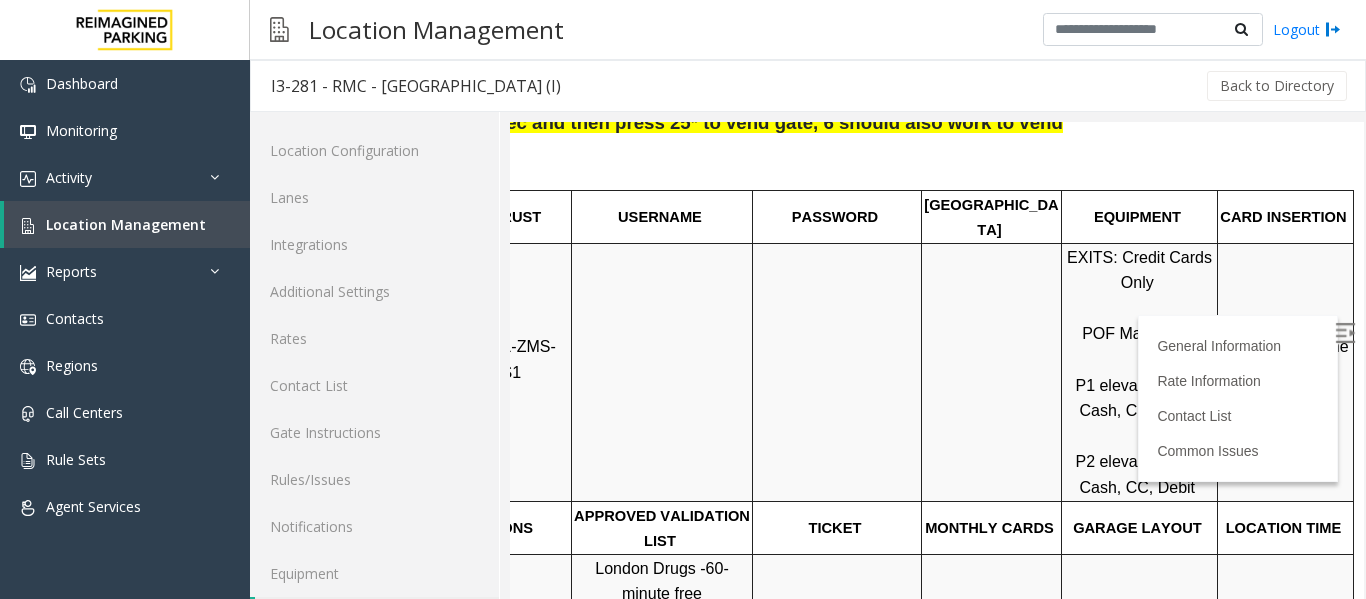 click on "stripe down to the right" at bounding box center [1285, 372] 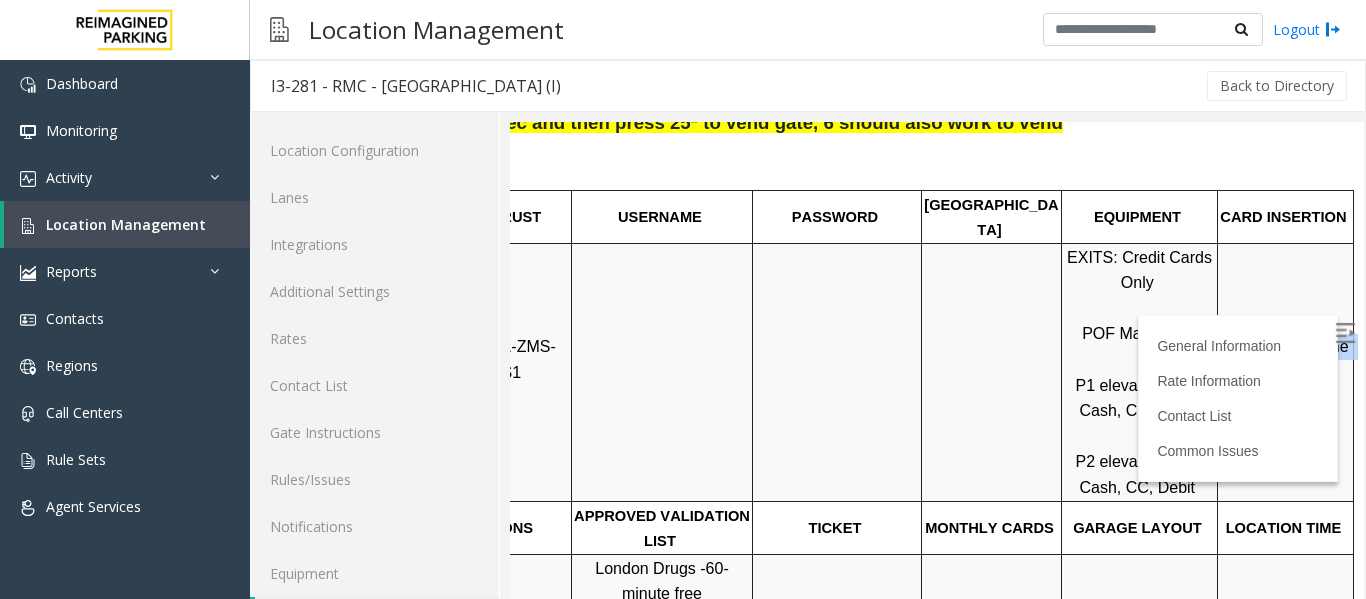 drag, startPoint x: 1271, startPoint y: 353, endPoint x: 1191, endPoint y: 328, distance: 83.81527 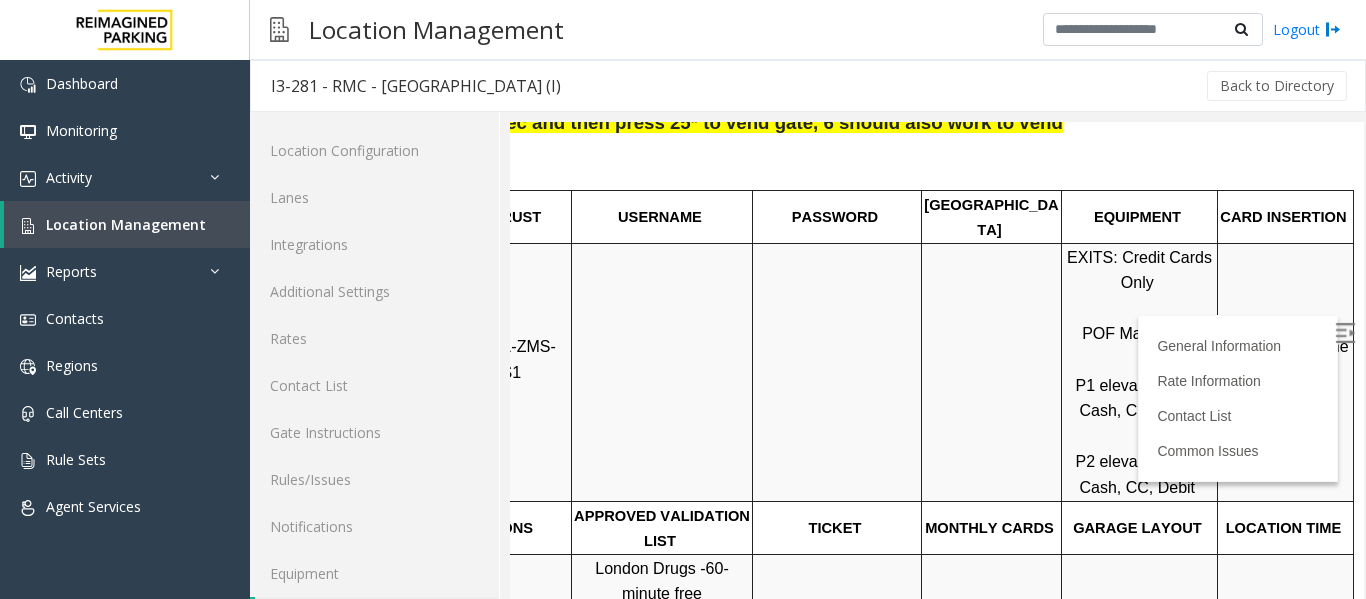 click on "stripe down to the right" at bounding box center (1285, 372) 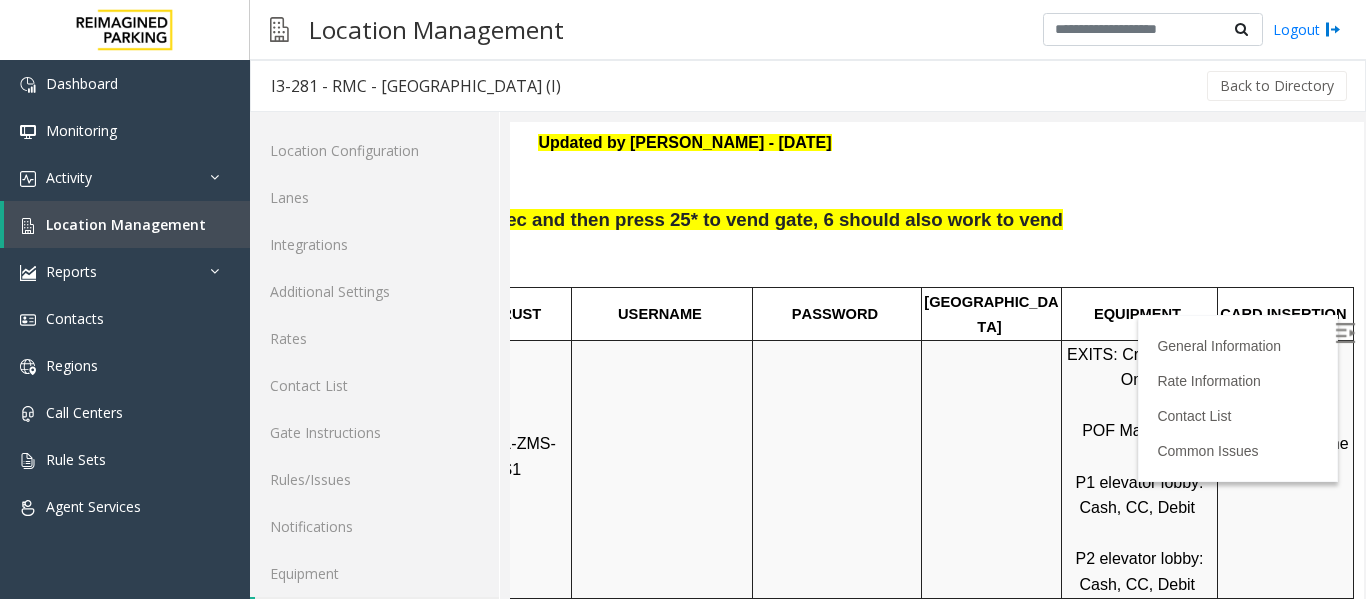 scroll, scrollTop: 0, scrollLeft: 282, axis: horizontal 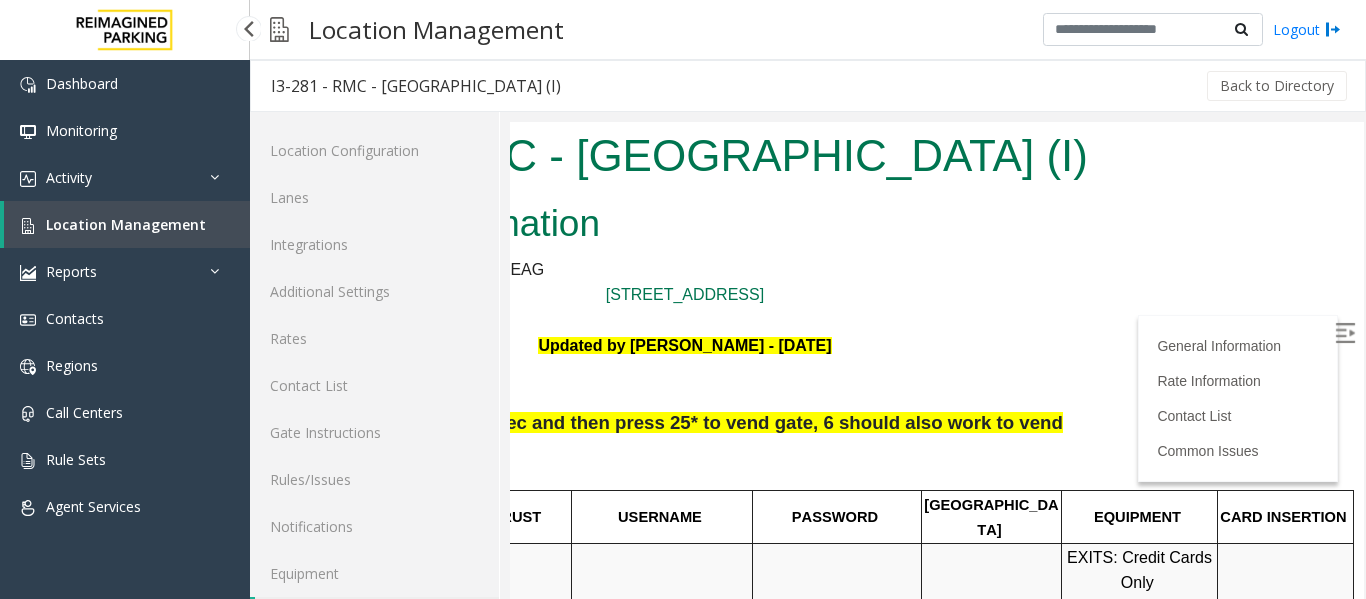 click on "Location Management" at bounding box center [126, 224] 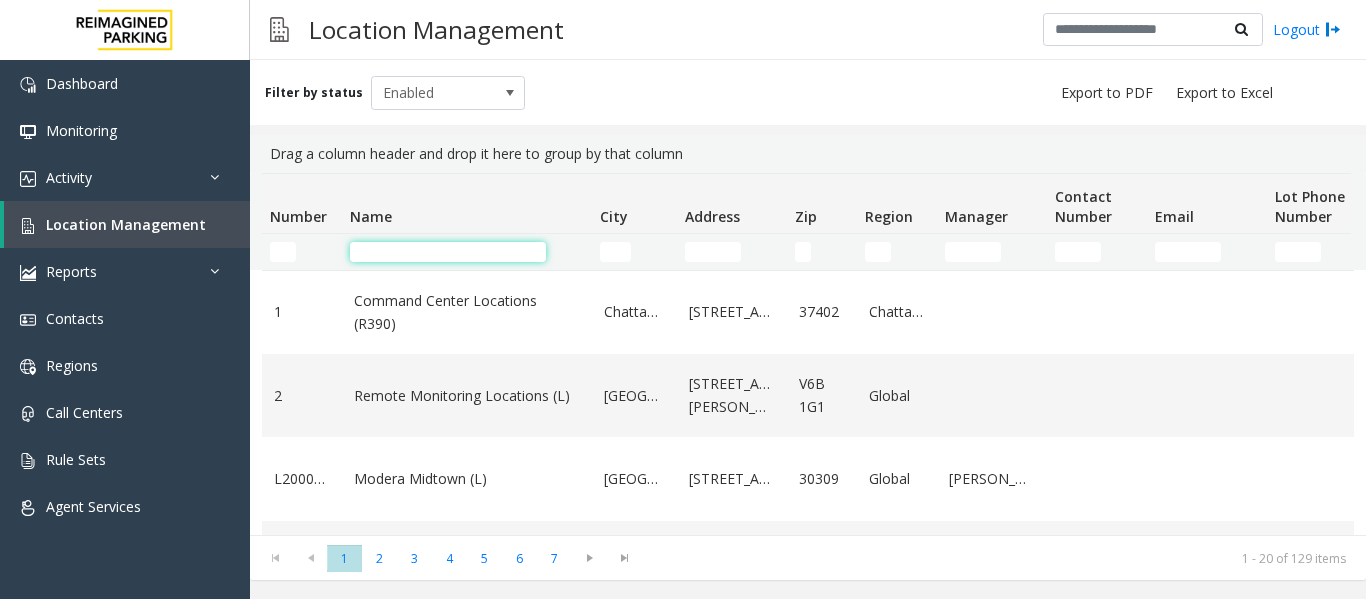 click 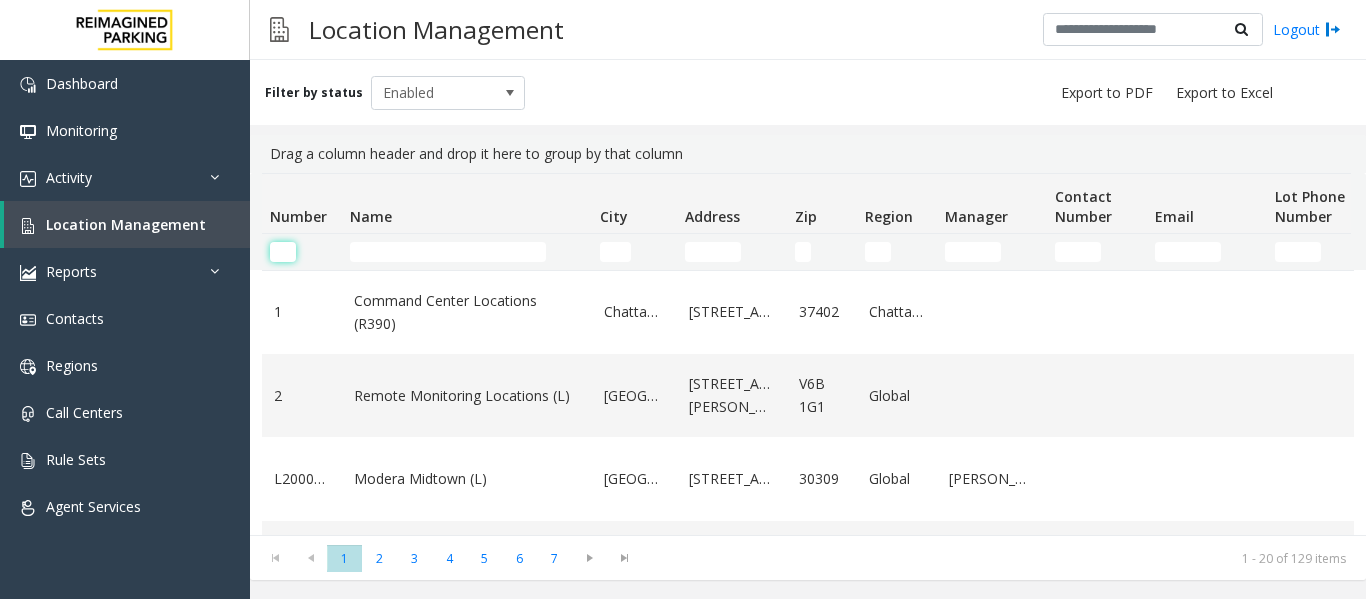 click 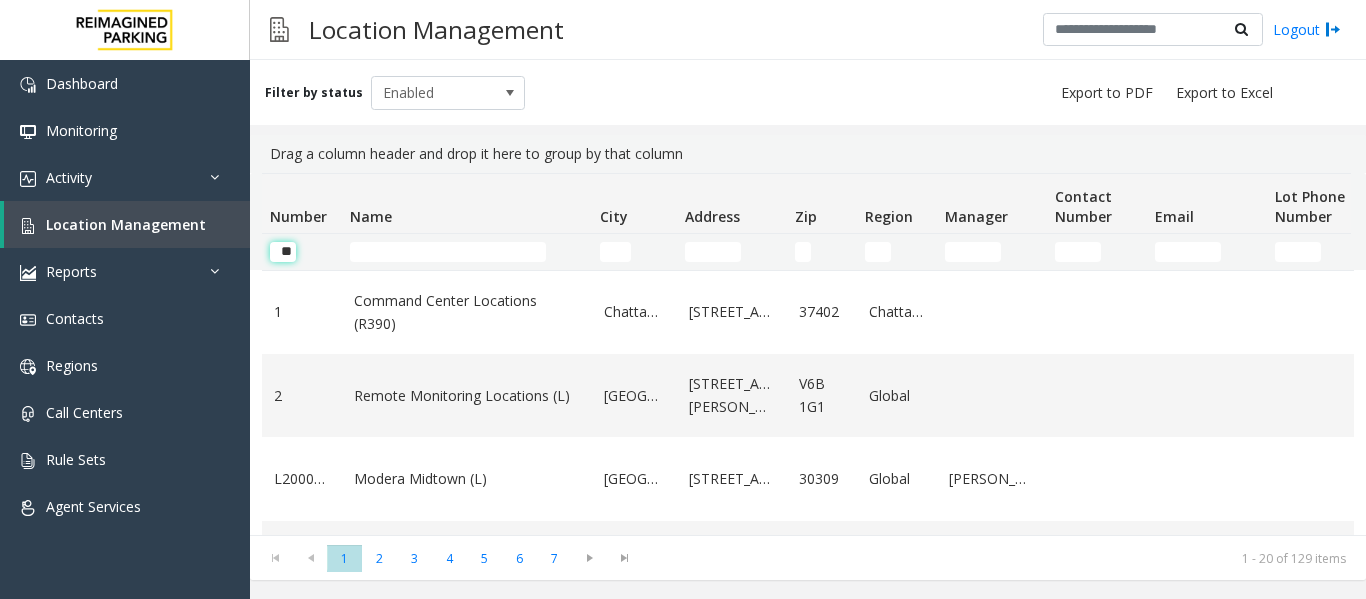 scroll, scrollTop: 0, scrollLeft: 1, axis: horizontal 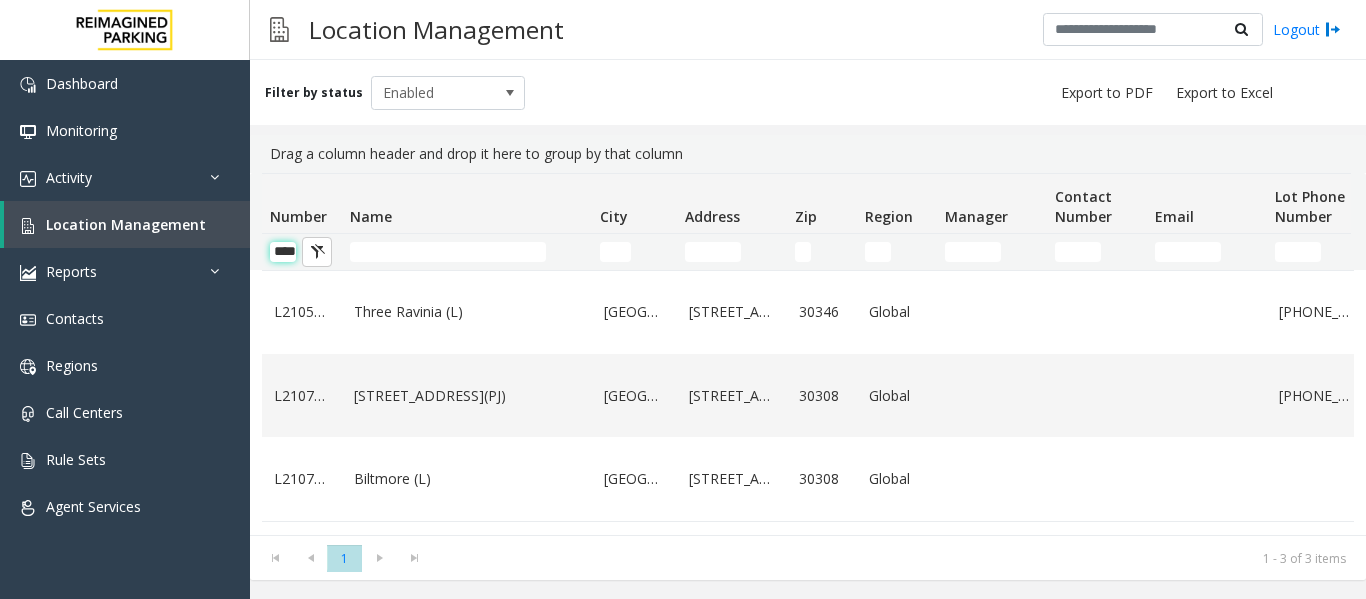 type on "*****" 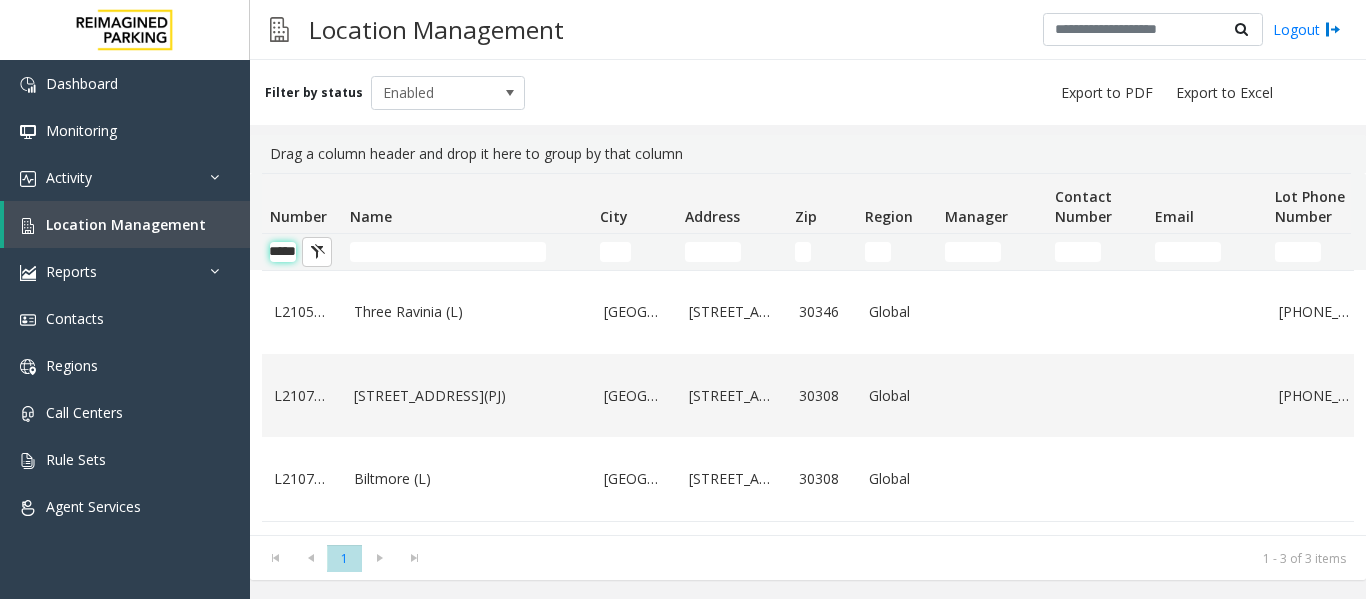 scroll, scrollTop: 0, scrollLeft: 25, axis: horizontal 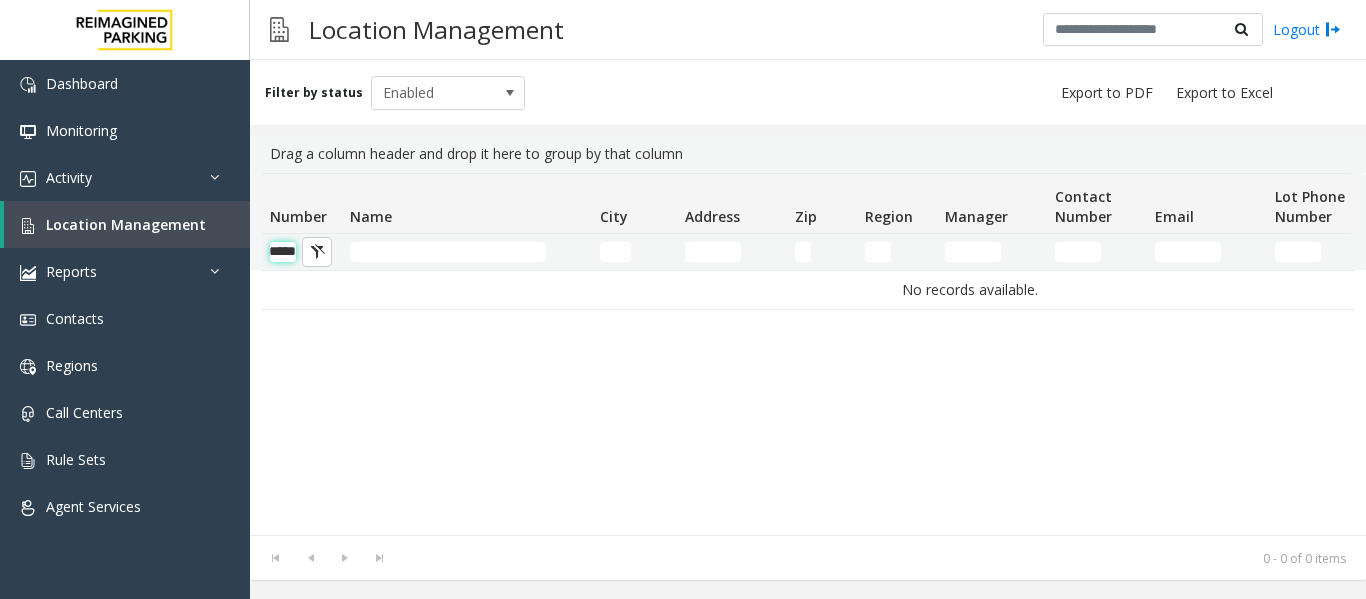 click on "*****" 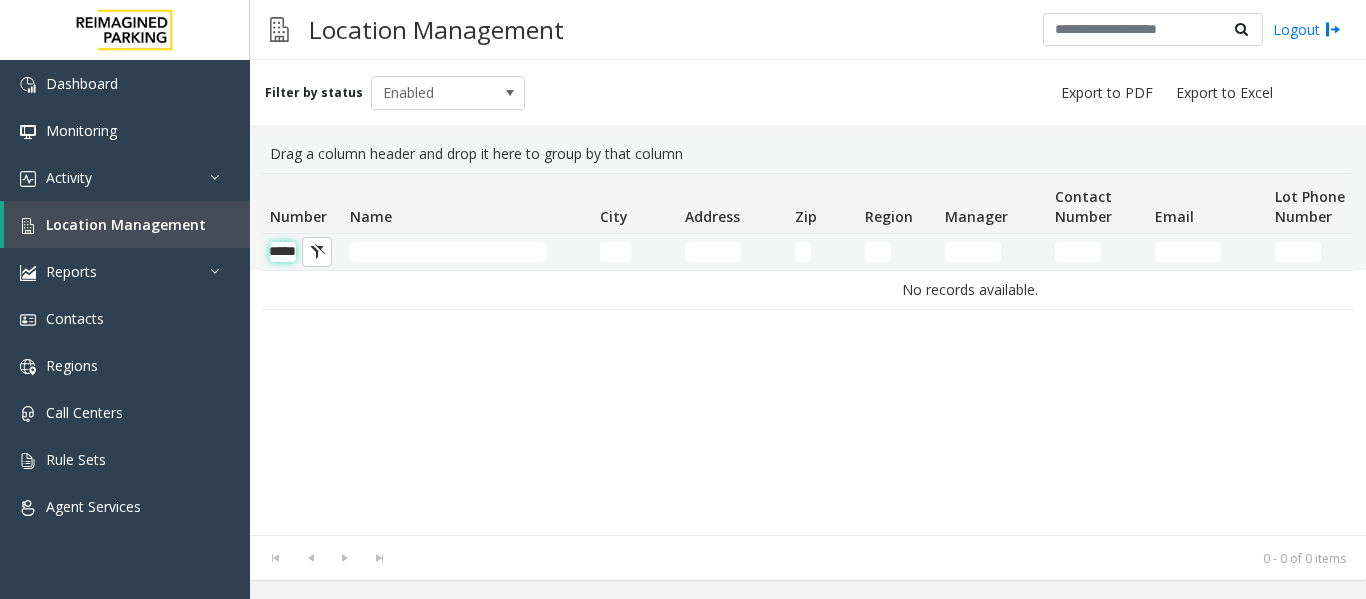 type 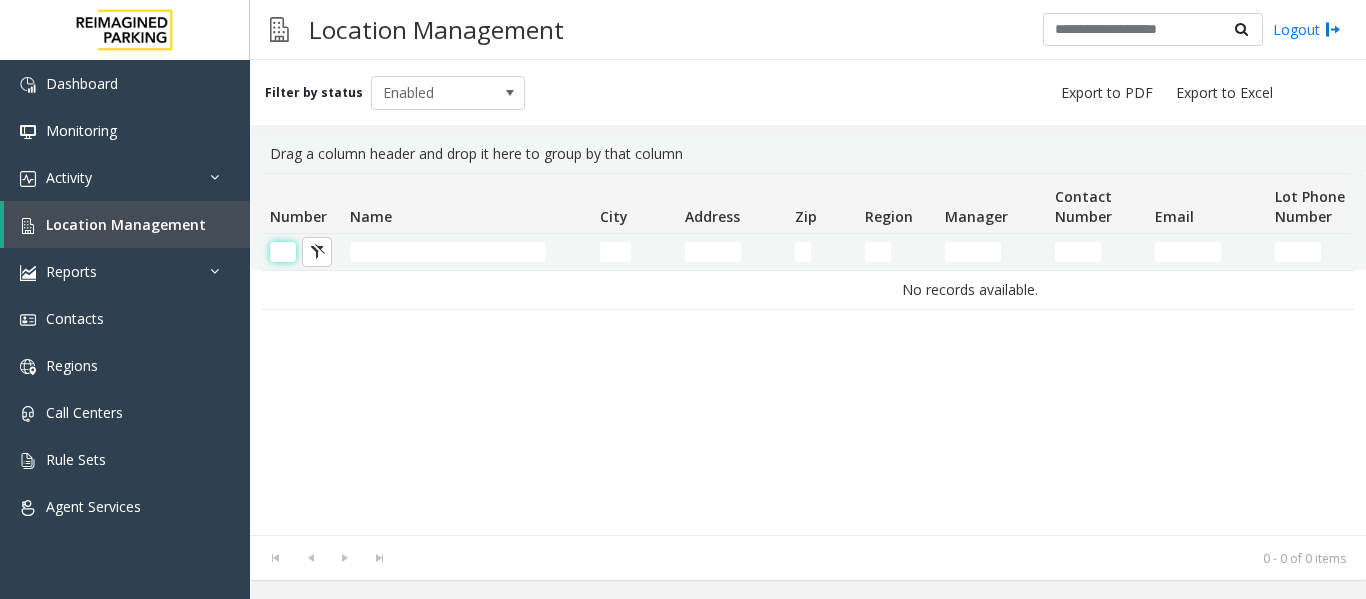 scroll, scrollTop: 0, scrollLeft: 0, axis: both 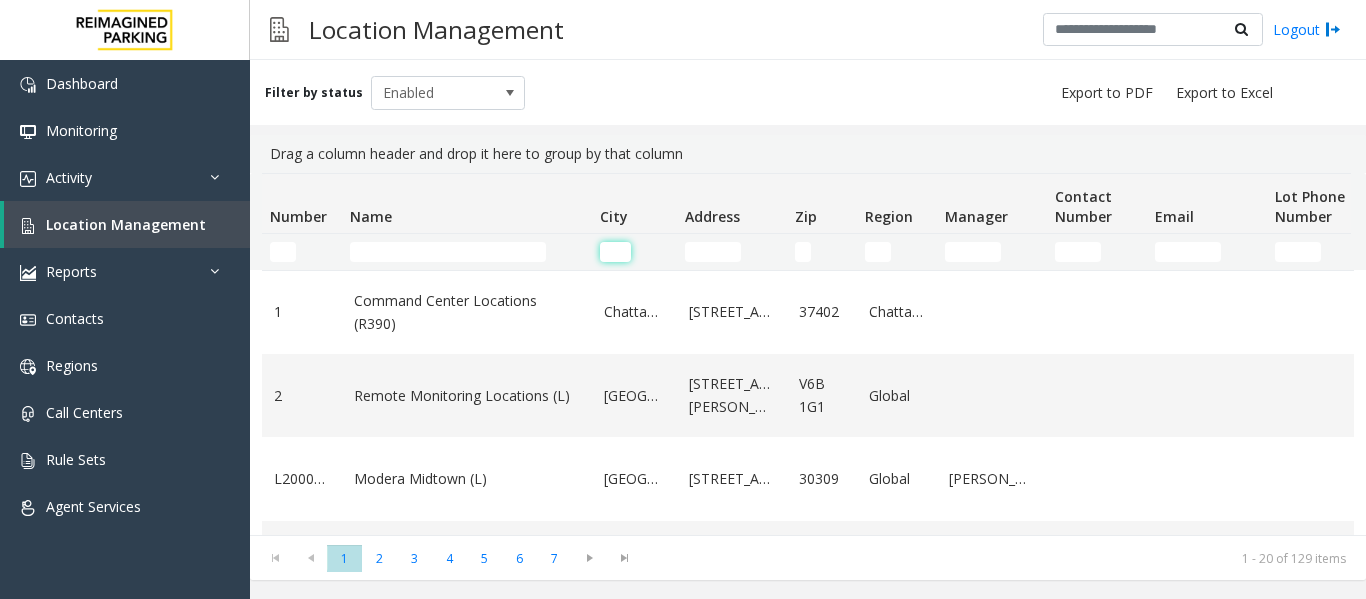 click 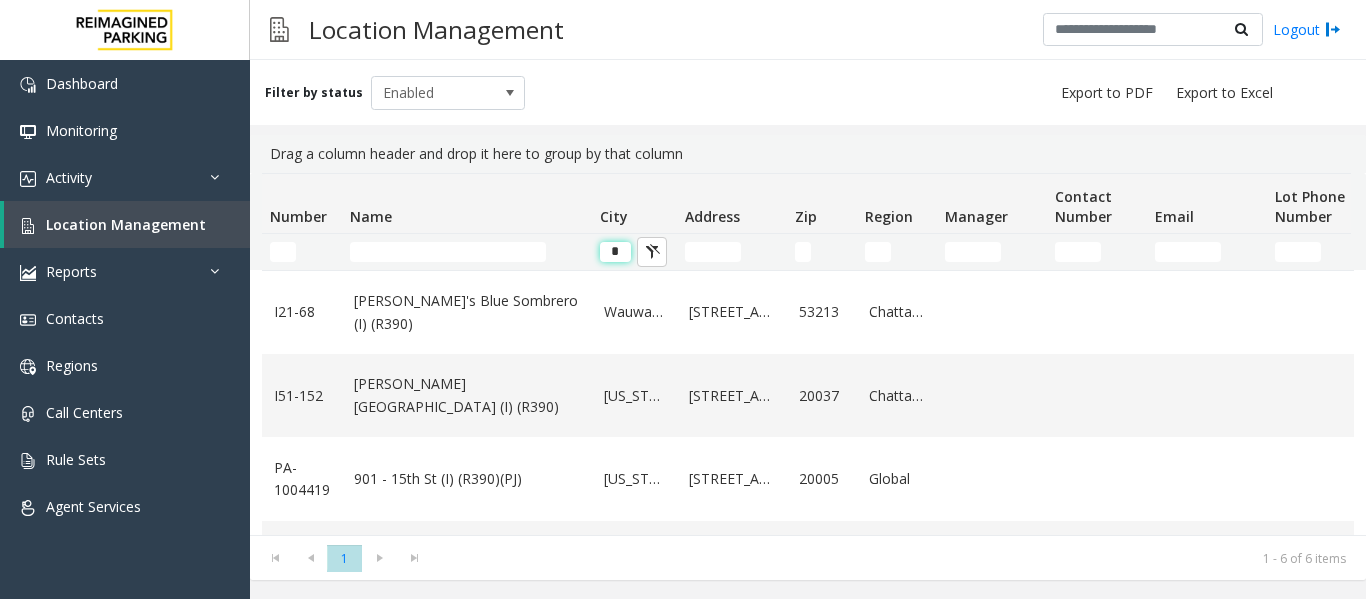 type on "**" 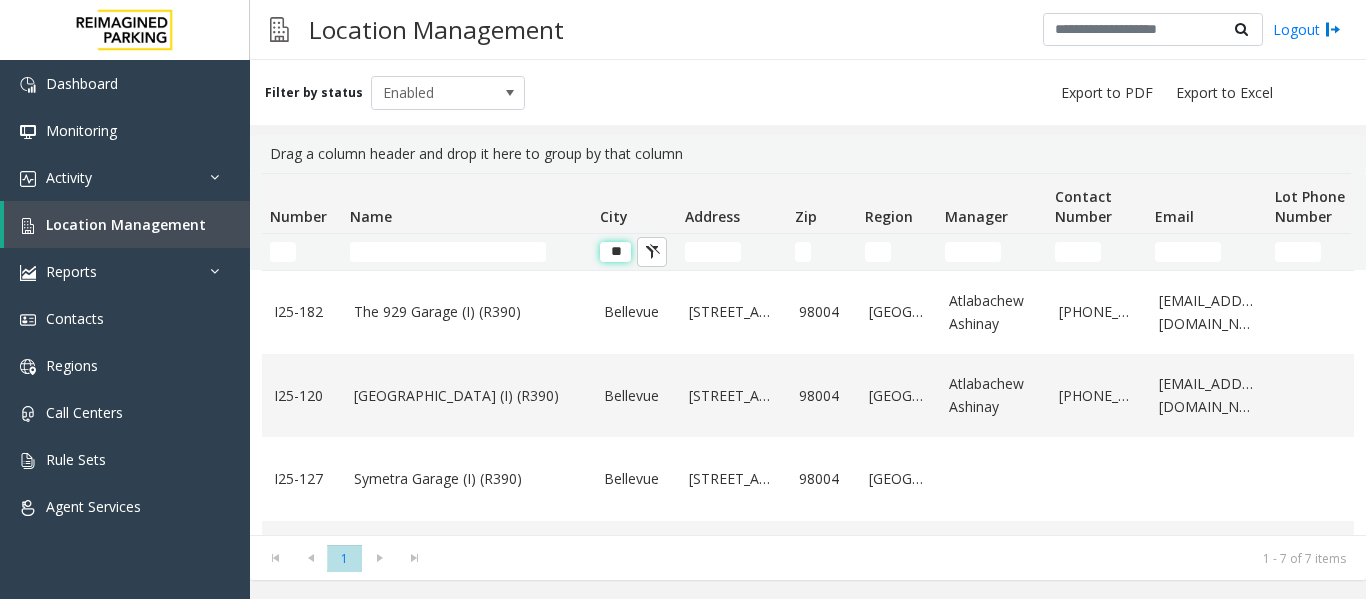 click on "**" 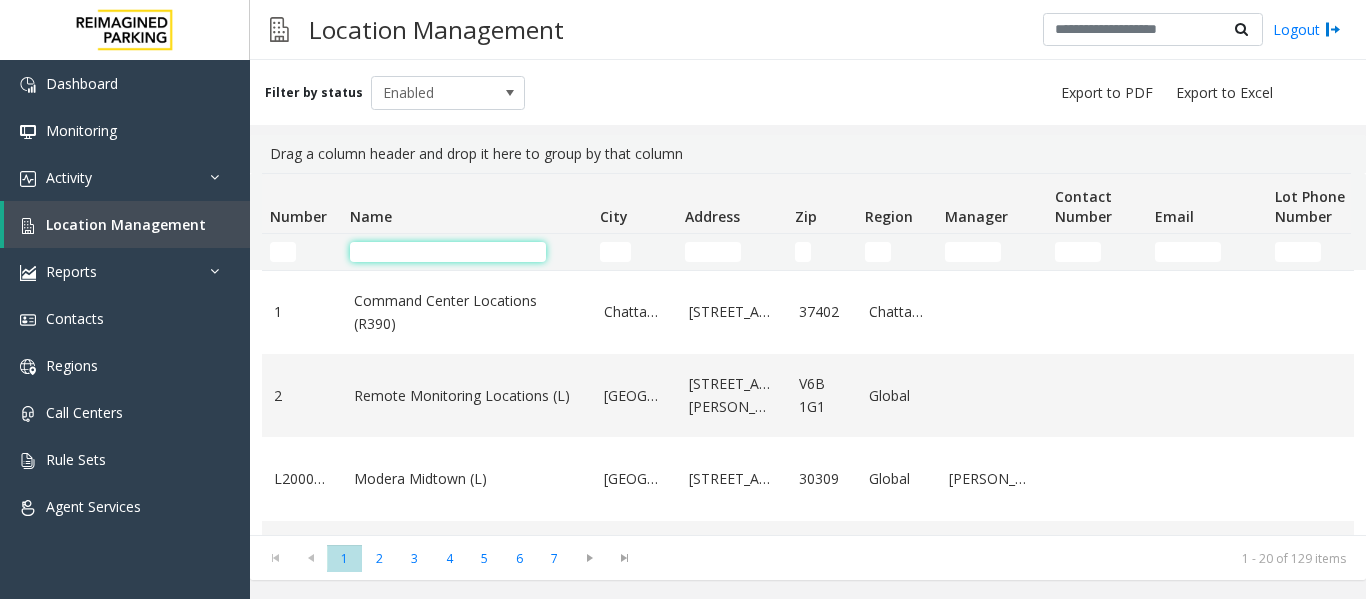 click 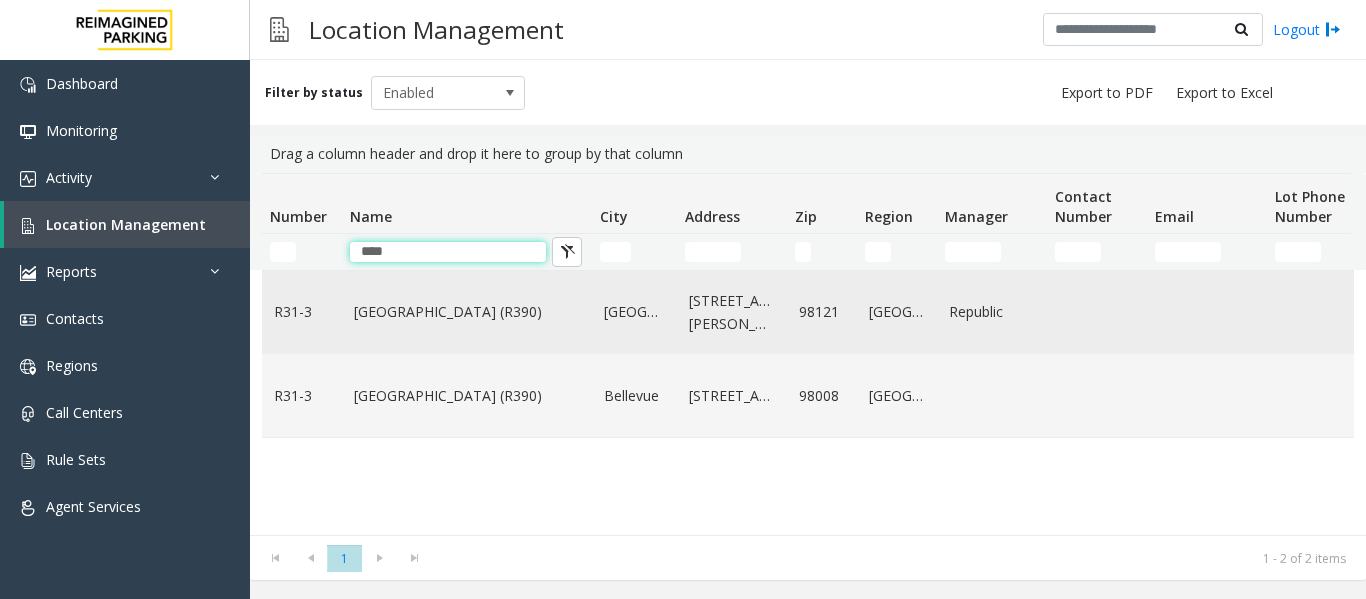 type on "****" 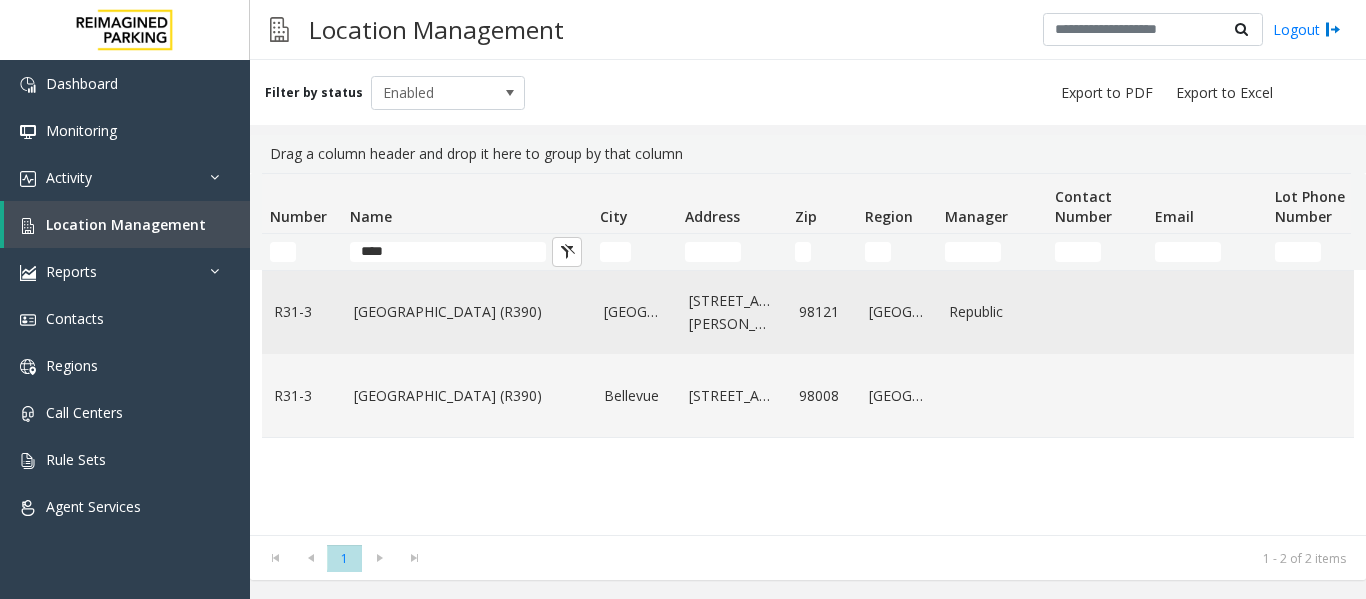 click on "[GEOGRAPHIC_DATA] (R390)" 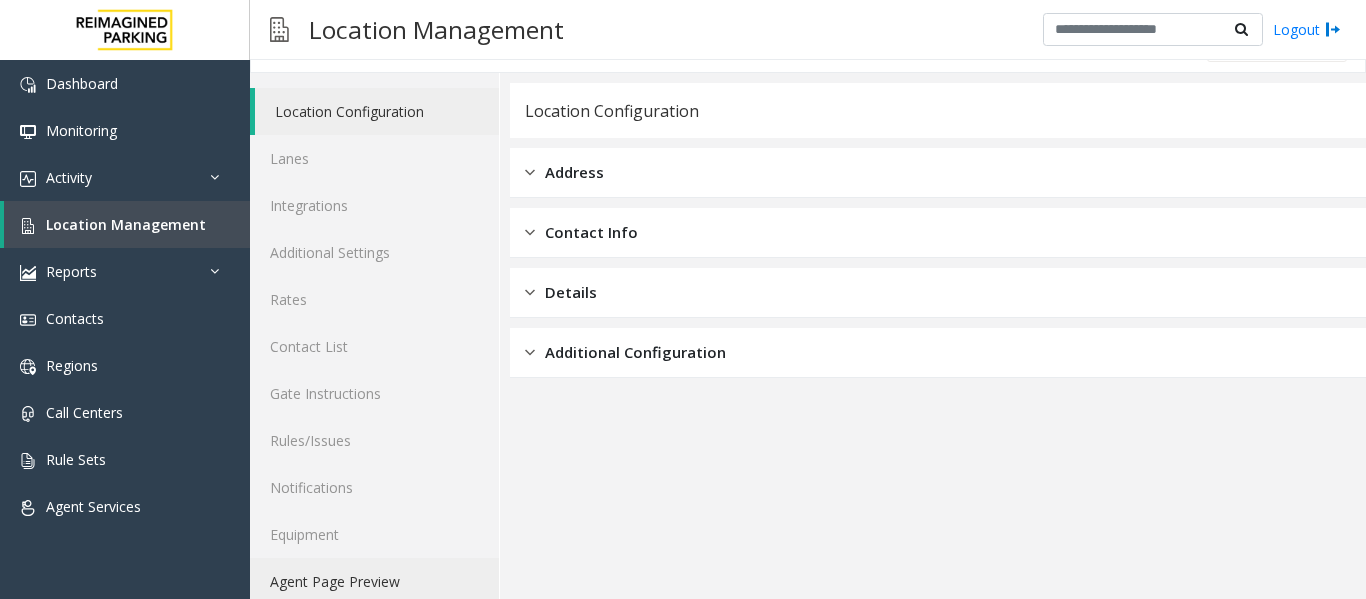 scroll, scrollTop: 60, scrollLeft: 0, axis: vertical 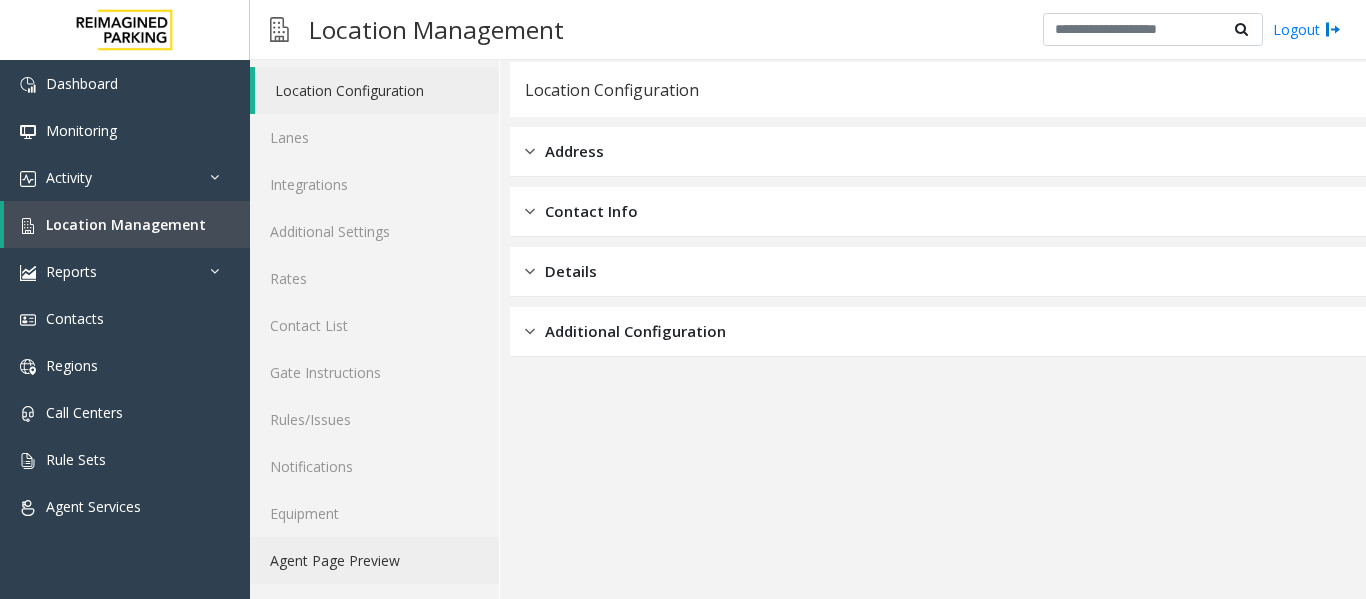 click on "Agent Page Preview" 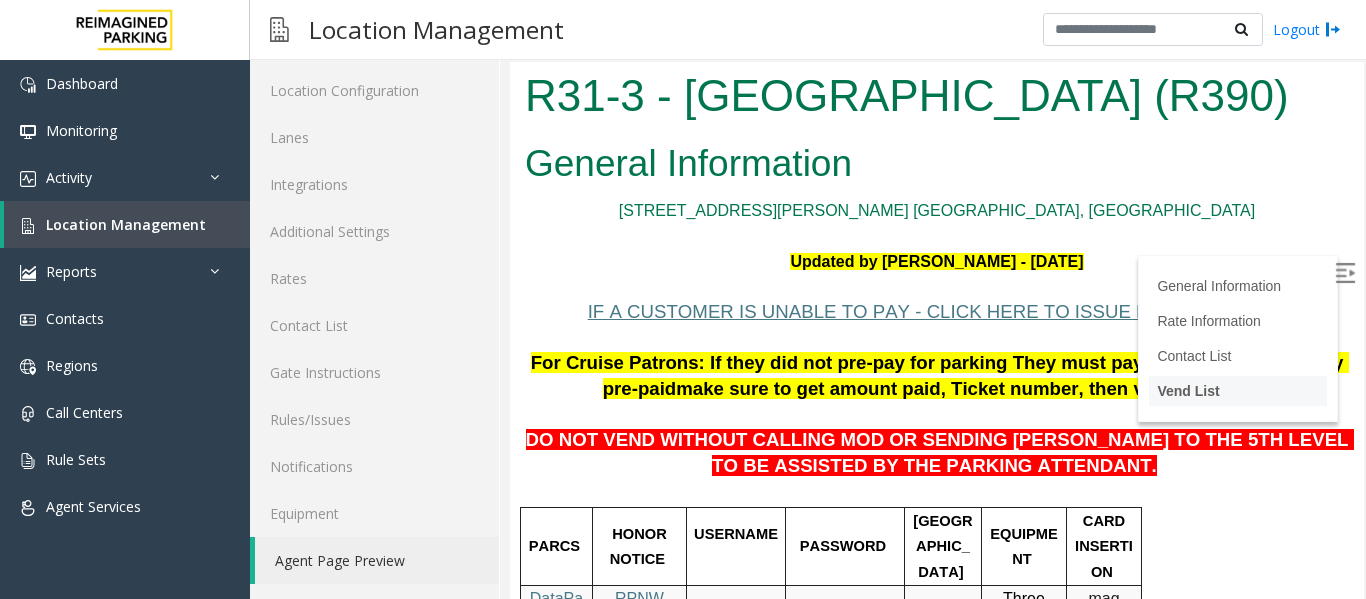 scroll, scrollTop: 400, scrollLeft: 0, axis: vertical 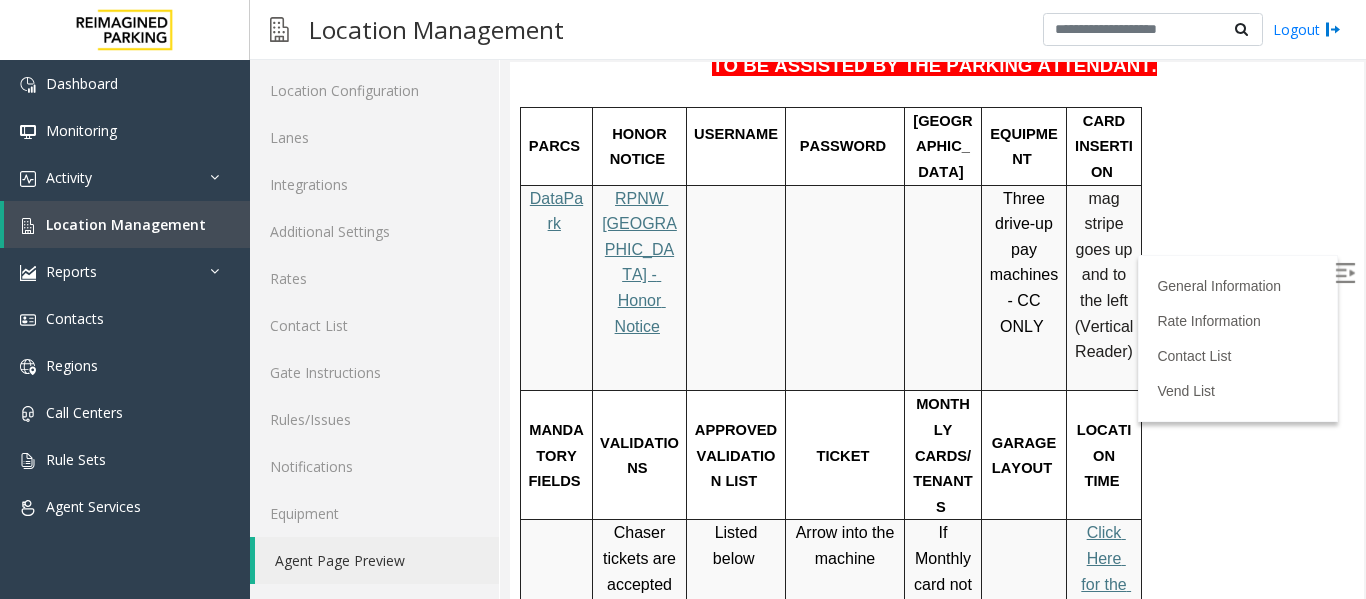 click at bounding box center [1345, 273] 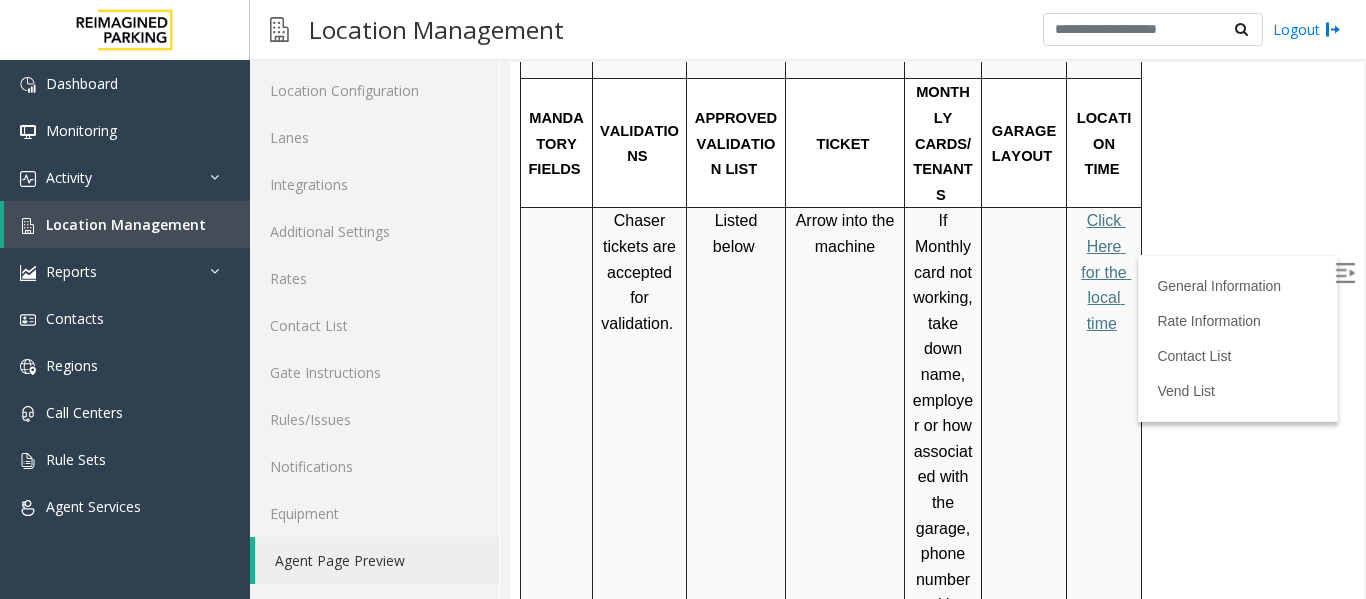 scroll, scrollTop: 700, scrollLeft: 0, axis: vertical 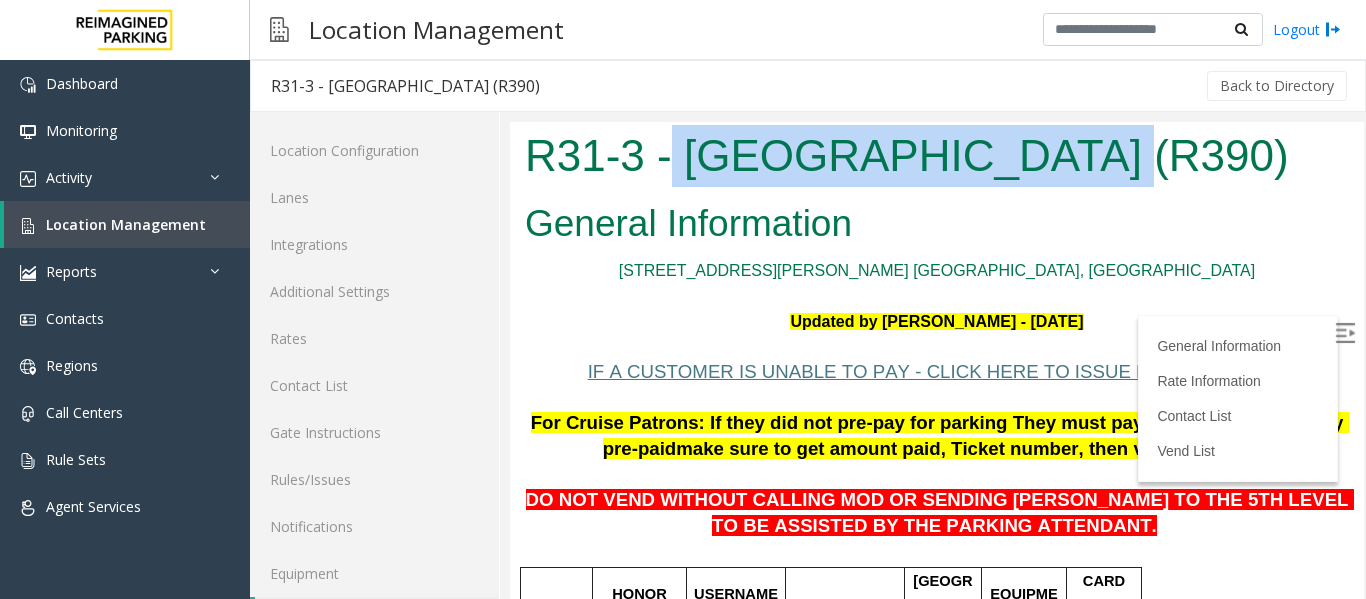 drag, startPoint x: 676, startPoint y: 155, endPoint x: 1046, endPoint y: 156, distance: 370.00134 